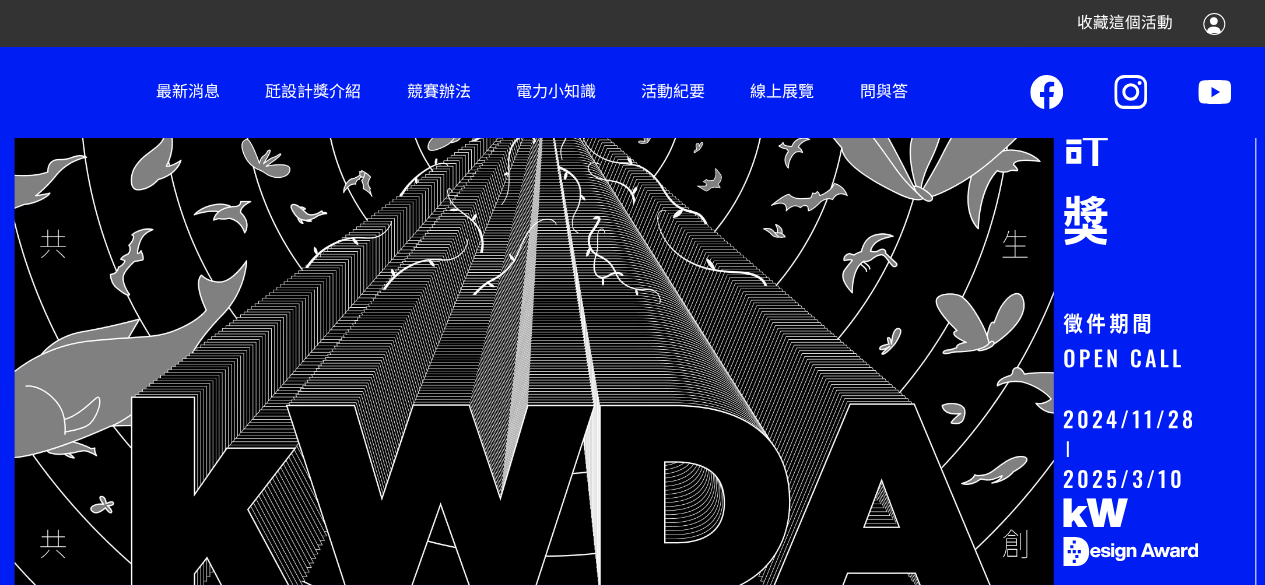 scroll, scrollTop: 126, scrollLeft: 0, axis: vertical 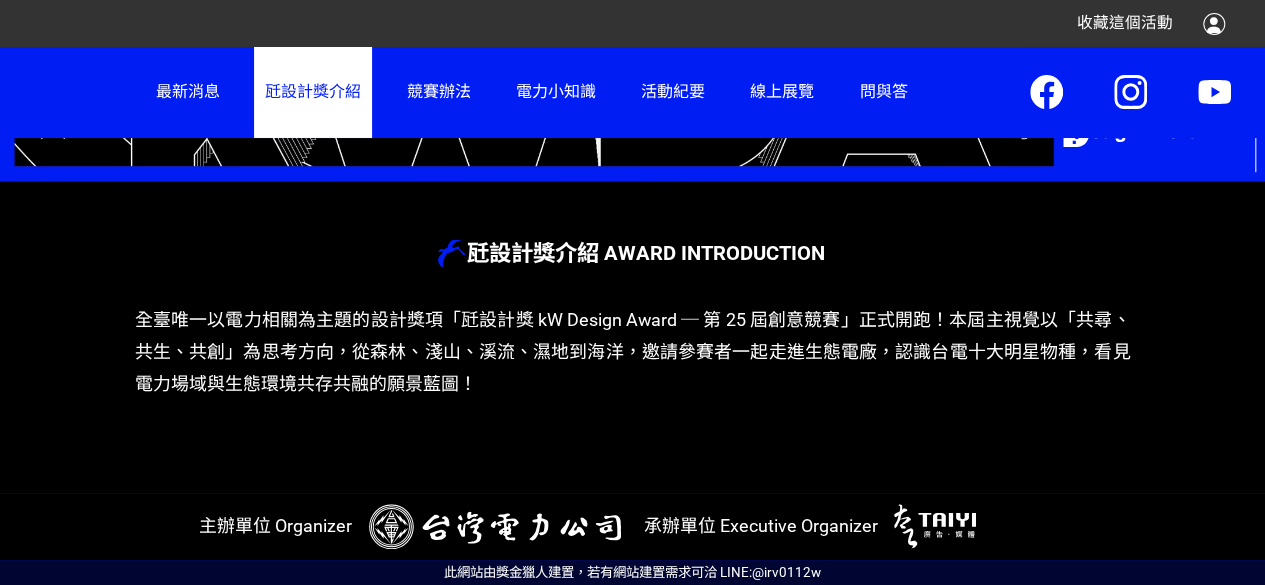 click on "瓩設計獎介紹" at bounding box center [313, 91] 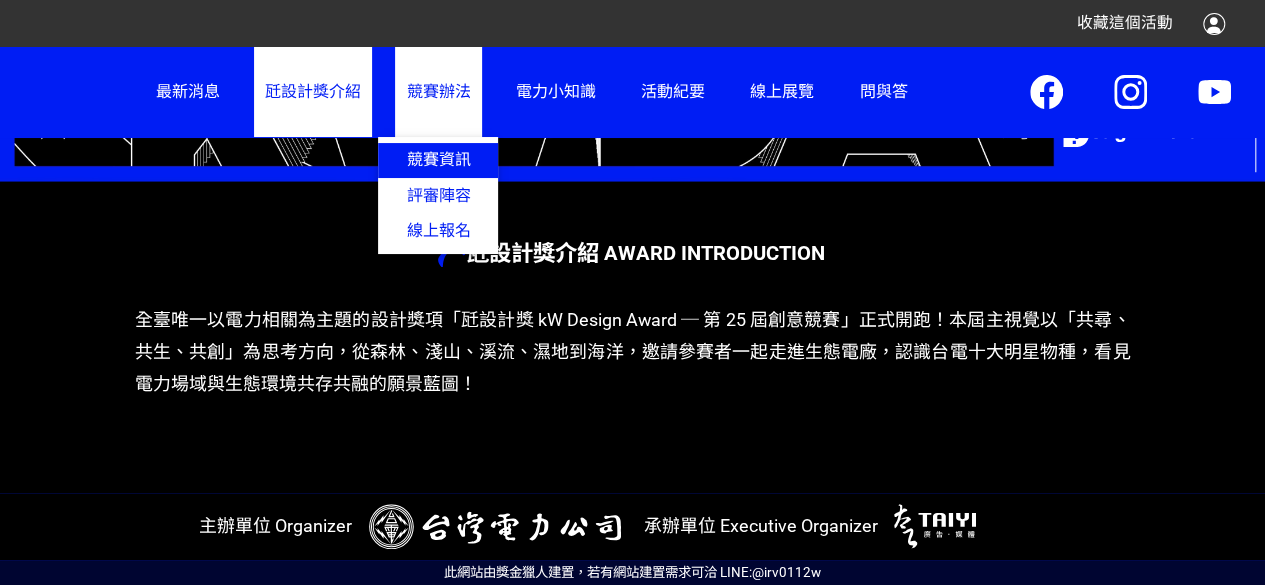 click on "競賽資訊" 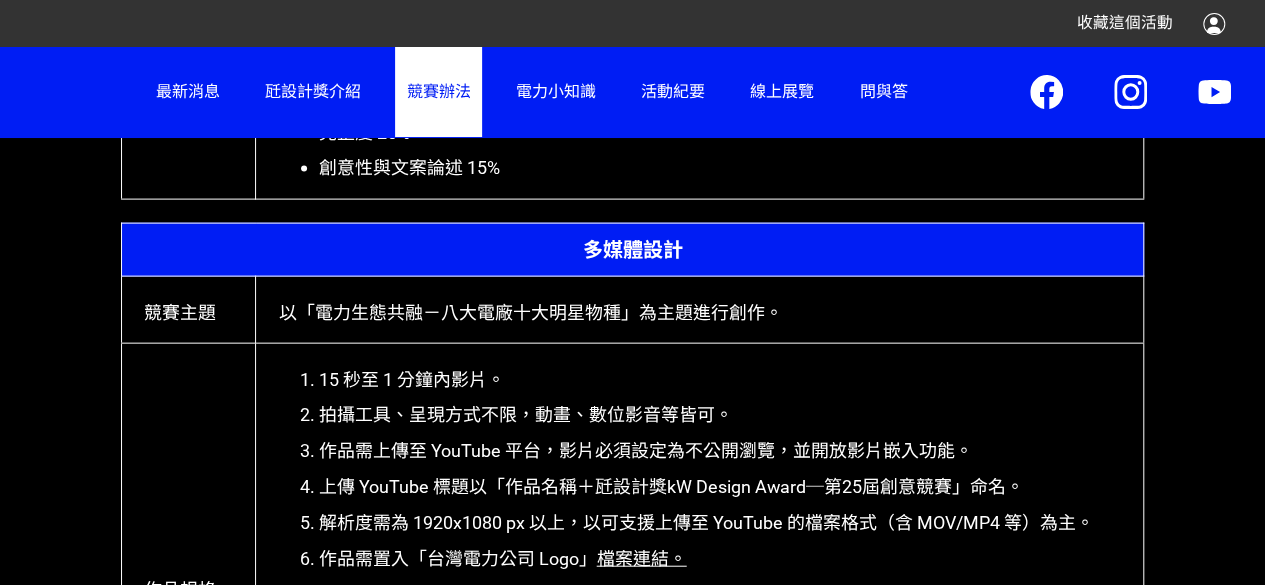 scroll, scrollTop: 2111, scrollLeft: 0, axis: vertical 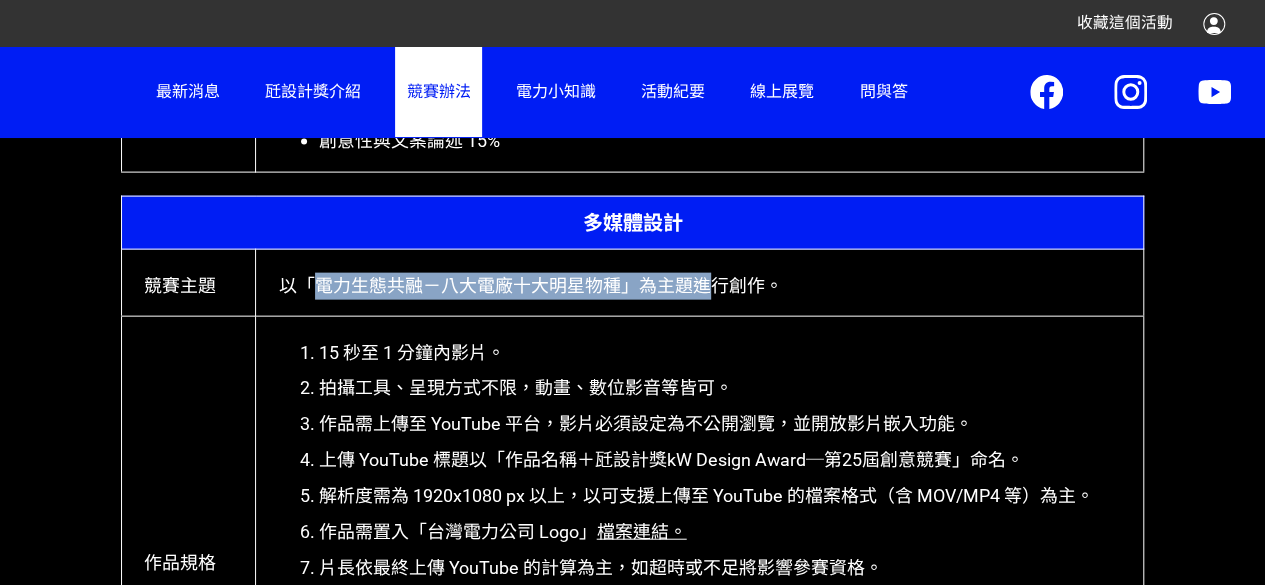 drag, startPoint x: 322, startPoint y: 298, endPoint x: 720, endPoint y: 294, distance: 398.0201 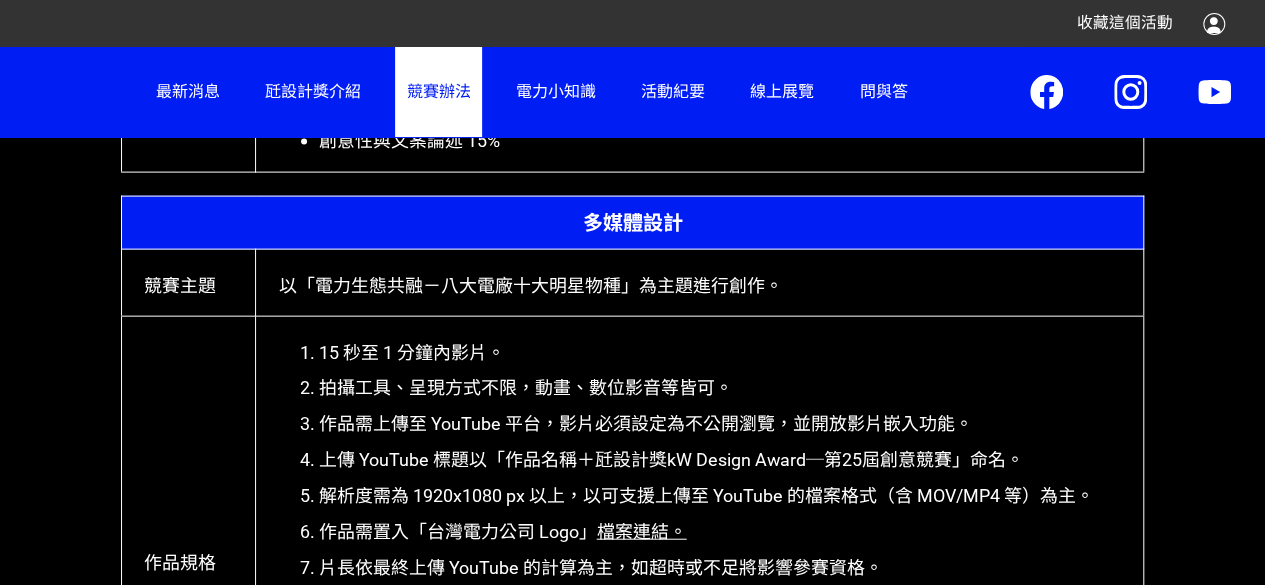 click on "以「電力生態共融－八大電廠十大明星物種」為主題進行創作。" at bounding box center [530, 283] 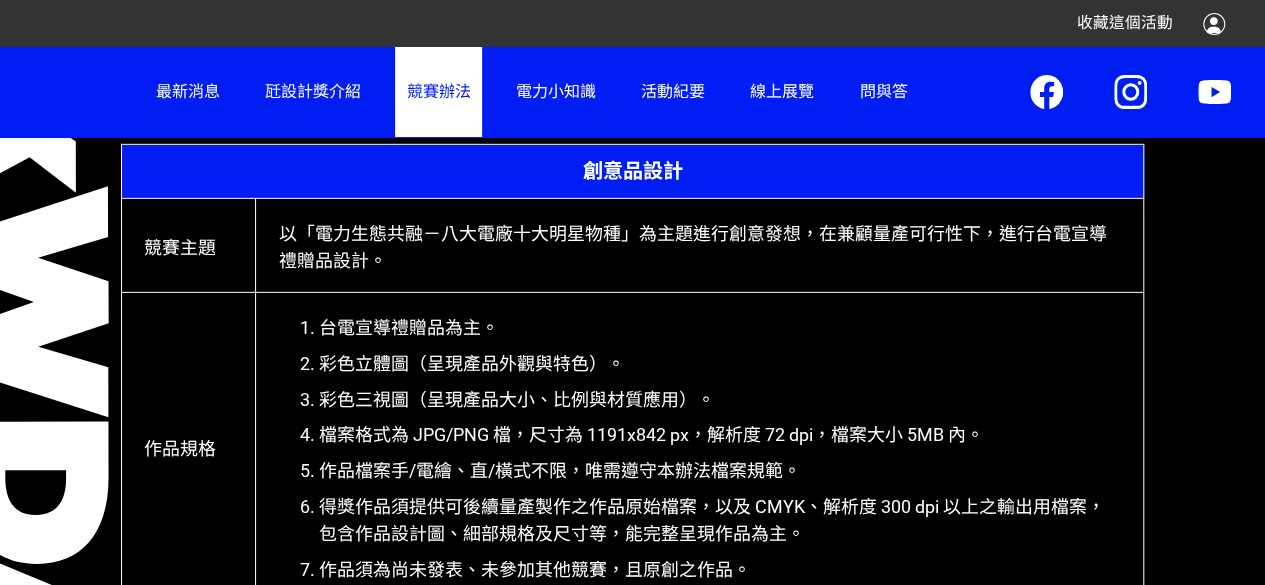 scroll, scrollTop: 2911, scrollLeft: 0, axis: vertical 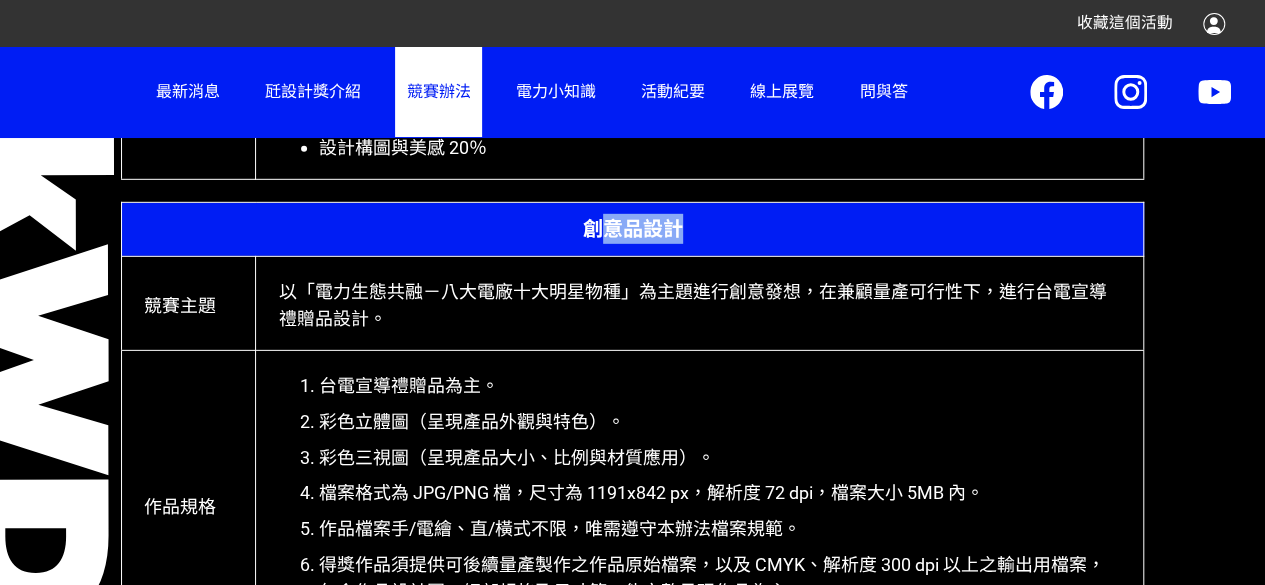 click on "創意品設計" at bounding box center [632, 230] 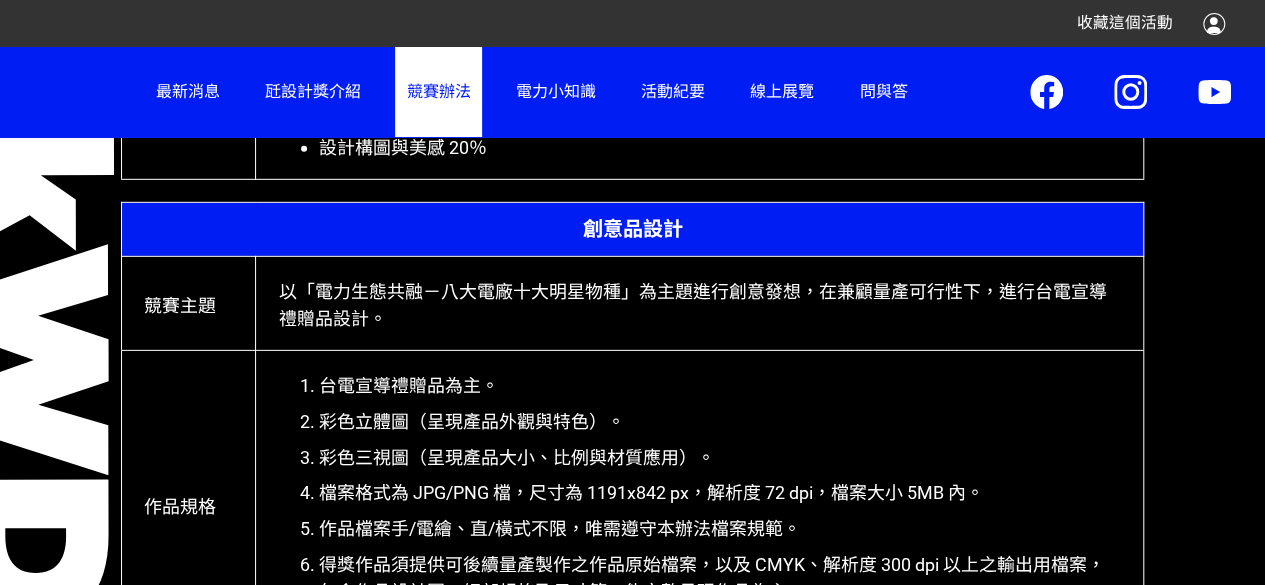 click on "以「電力生態共融－八大電廠十大明星物種」為主題進行創意發想，在兼顧量產可行性下，進行台電宣導禮贈品設計。" at bounding box center (699, 303) 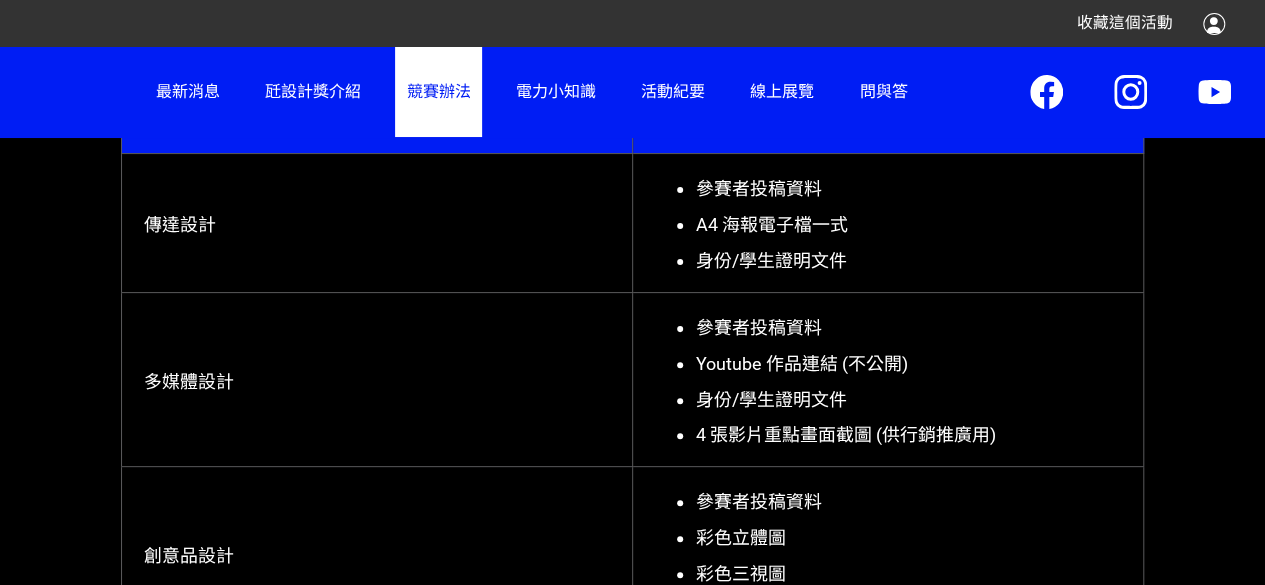 scroll, scrollTop: 3911, scrollLeft: 0, axis: vertical 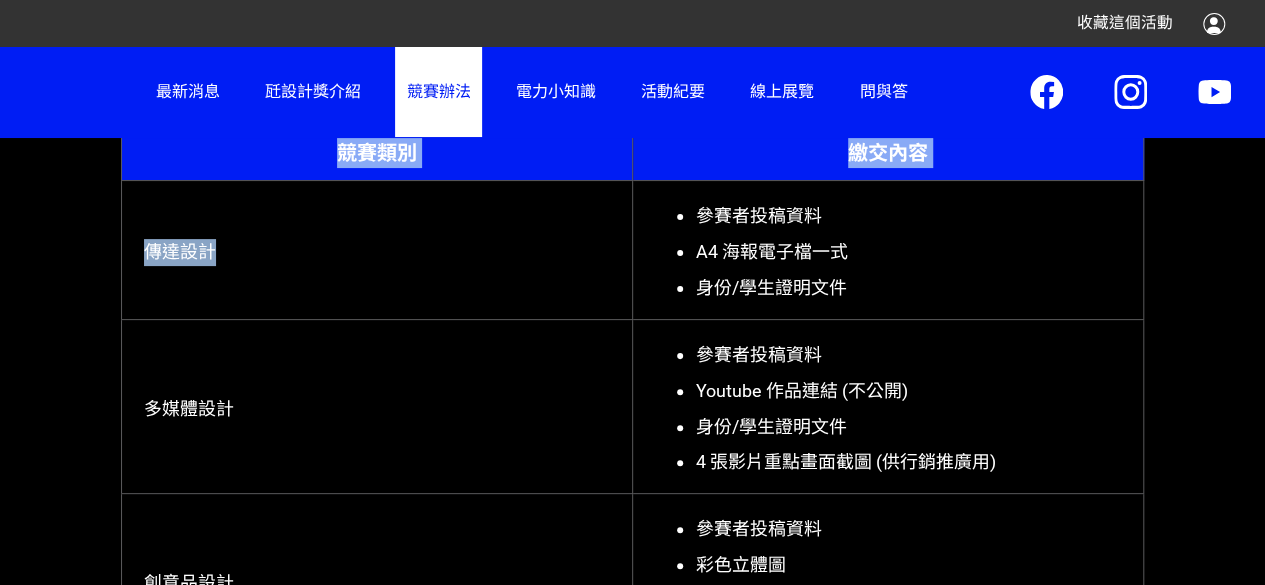 drag, startPoint x: 234, startPoint y: 236, endPoint x: 115, endPoint y: 238, distance: 119.01681 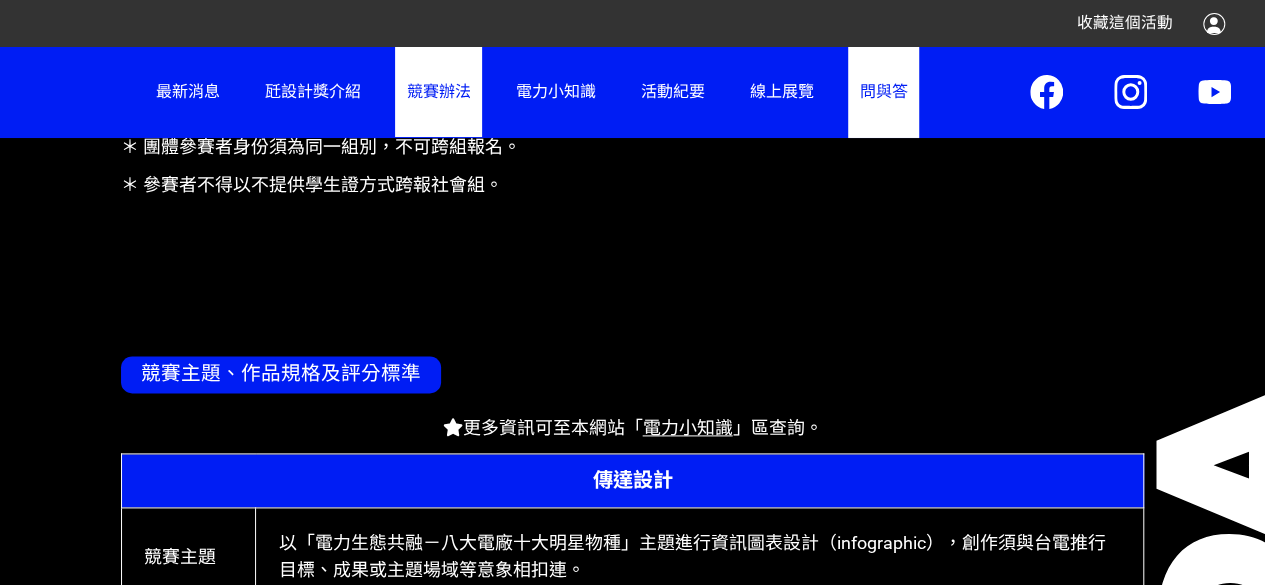 scroll, scrollTop: 1111, scrollLeft: 0, axis: vertical 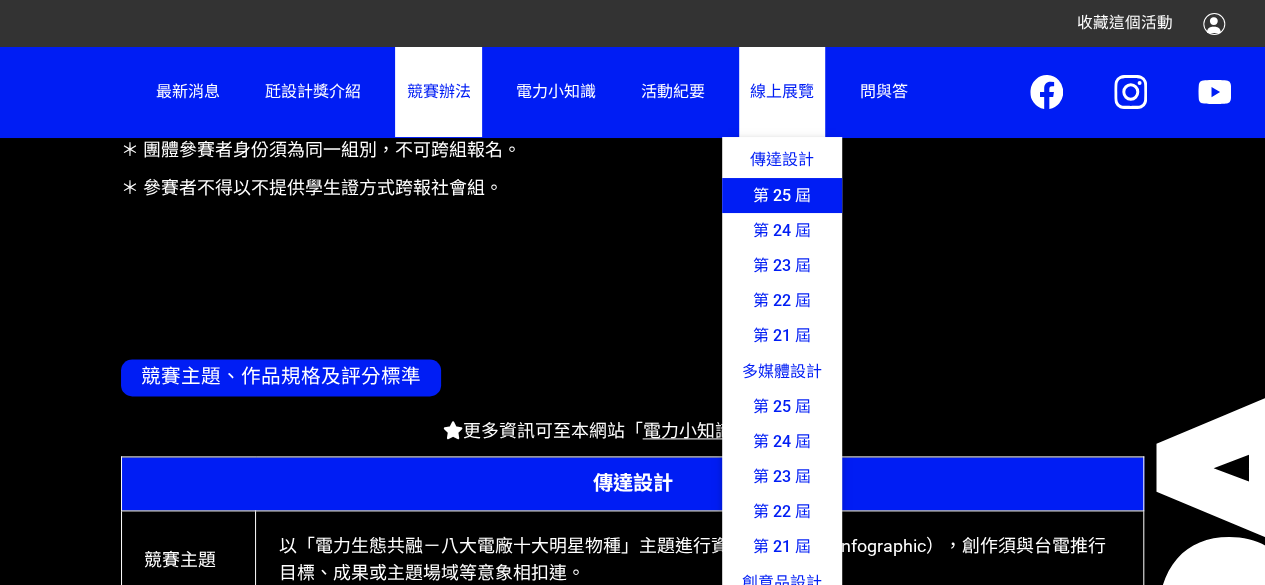 click on "第 25 屆" 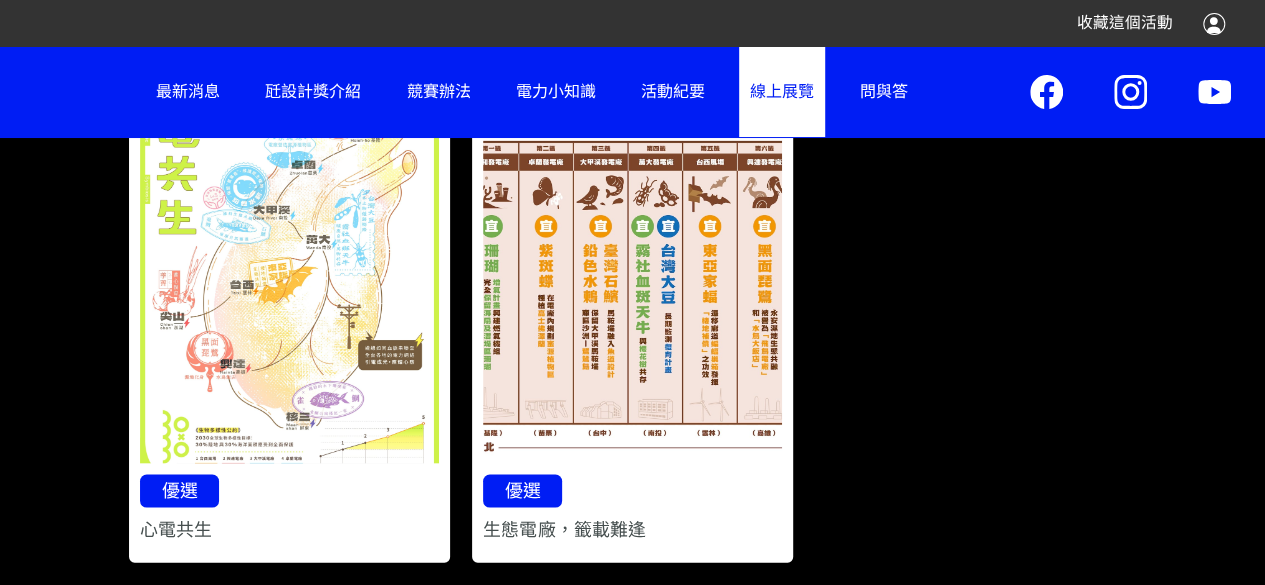 scroll, scrollTop: 5634, scrollLeft: 0, axis: vertical 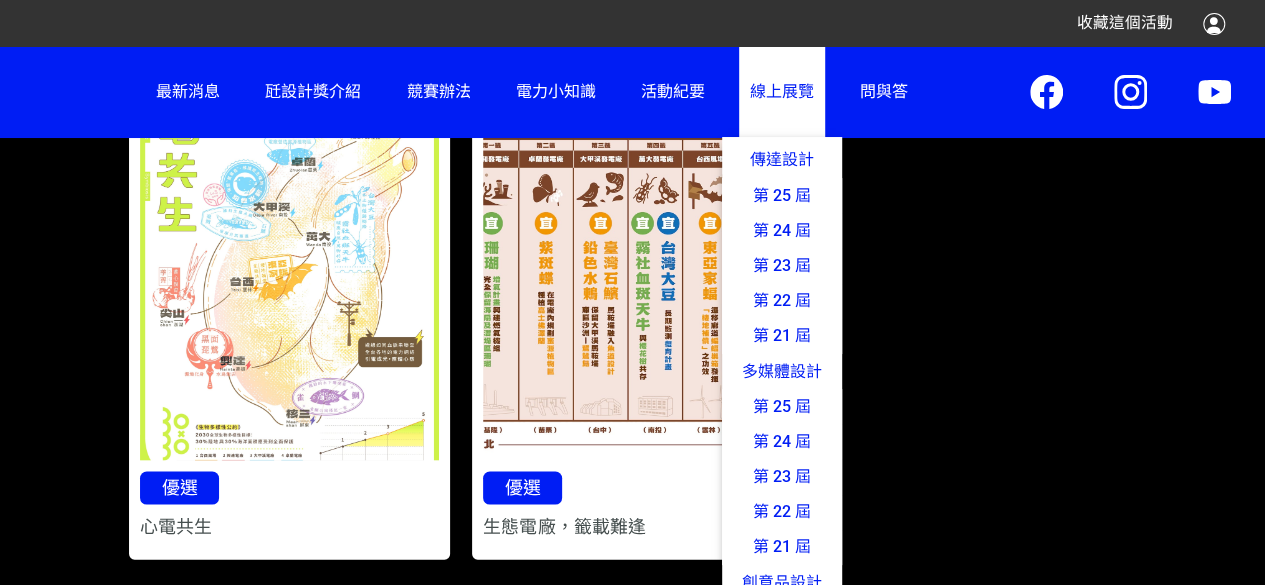 click on "線上展覽 傳達設計 第 25 屆 第 24 屆 第 23 屆 第 22 屆 第 21 屆 多媒體設計 第 25 屆 第 24 屆 第 23 屆 第 22 屆 第 21 屆 創意品設計 第 25 屆 第 24 屆 第 23 屆 第 22 屆 第 21 屆" at bounding box center [782, 91] 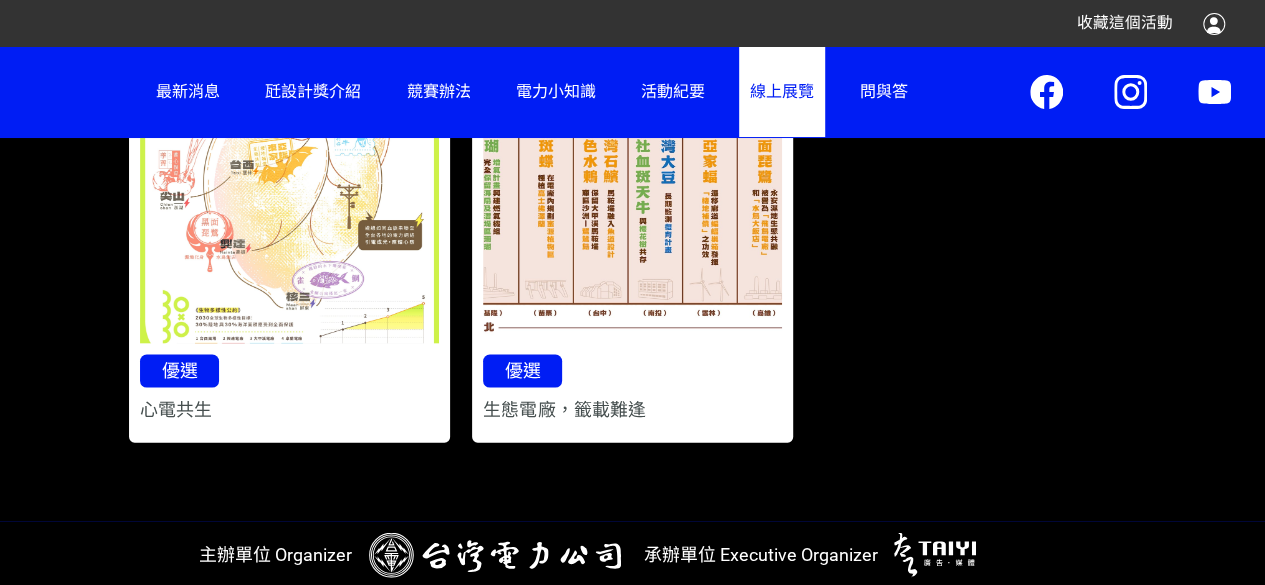 scroll, scrollTop: 5778, scrollLeft: 0, axis: vertical 